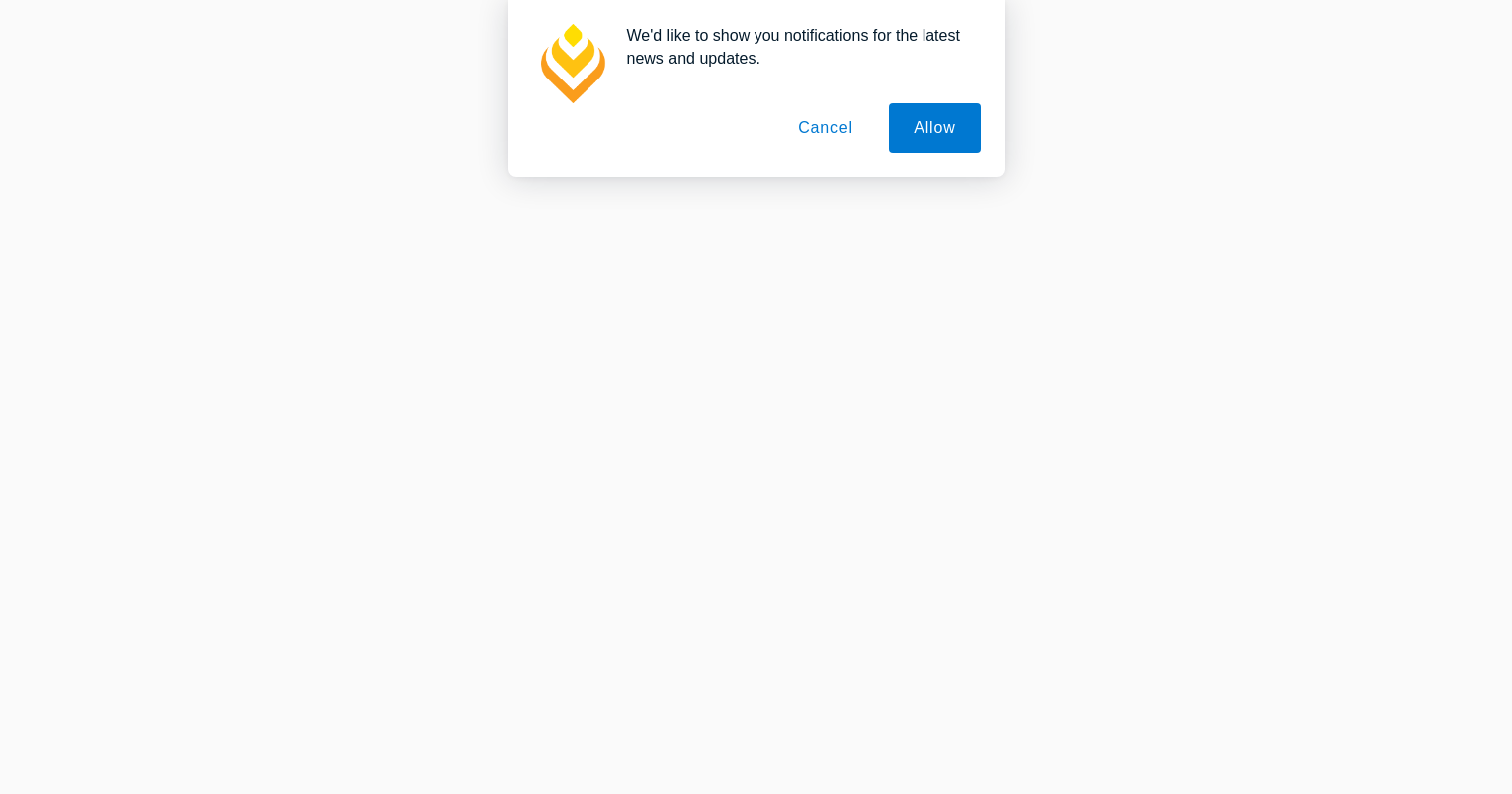 scroll, scrollTop: 0, scrollLeft: 0, axis: both 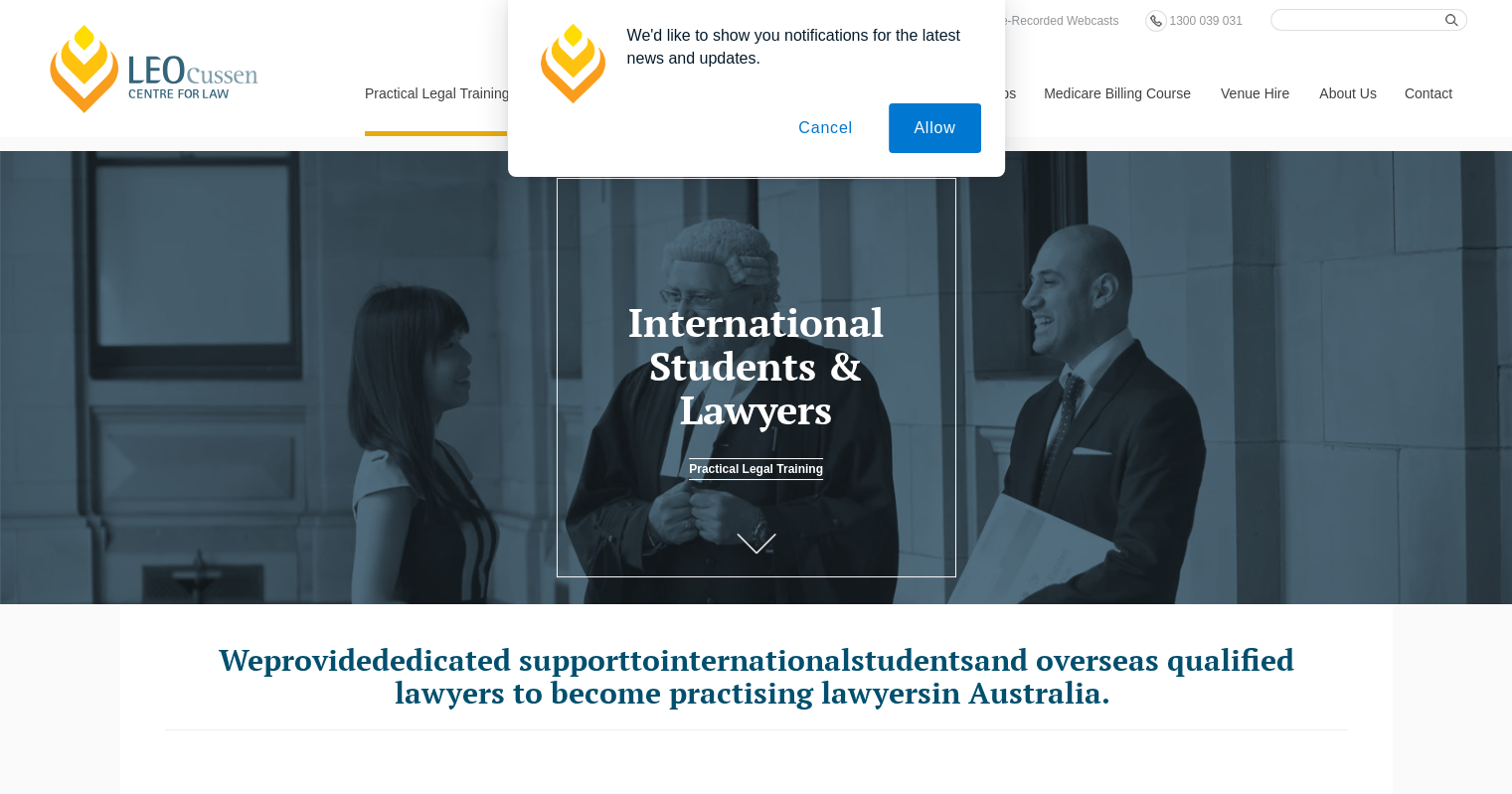 click on "Cancel" at bounding box center (825, 128) 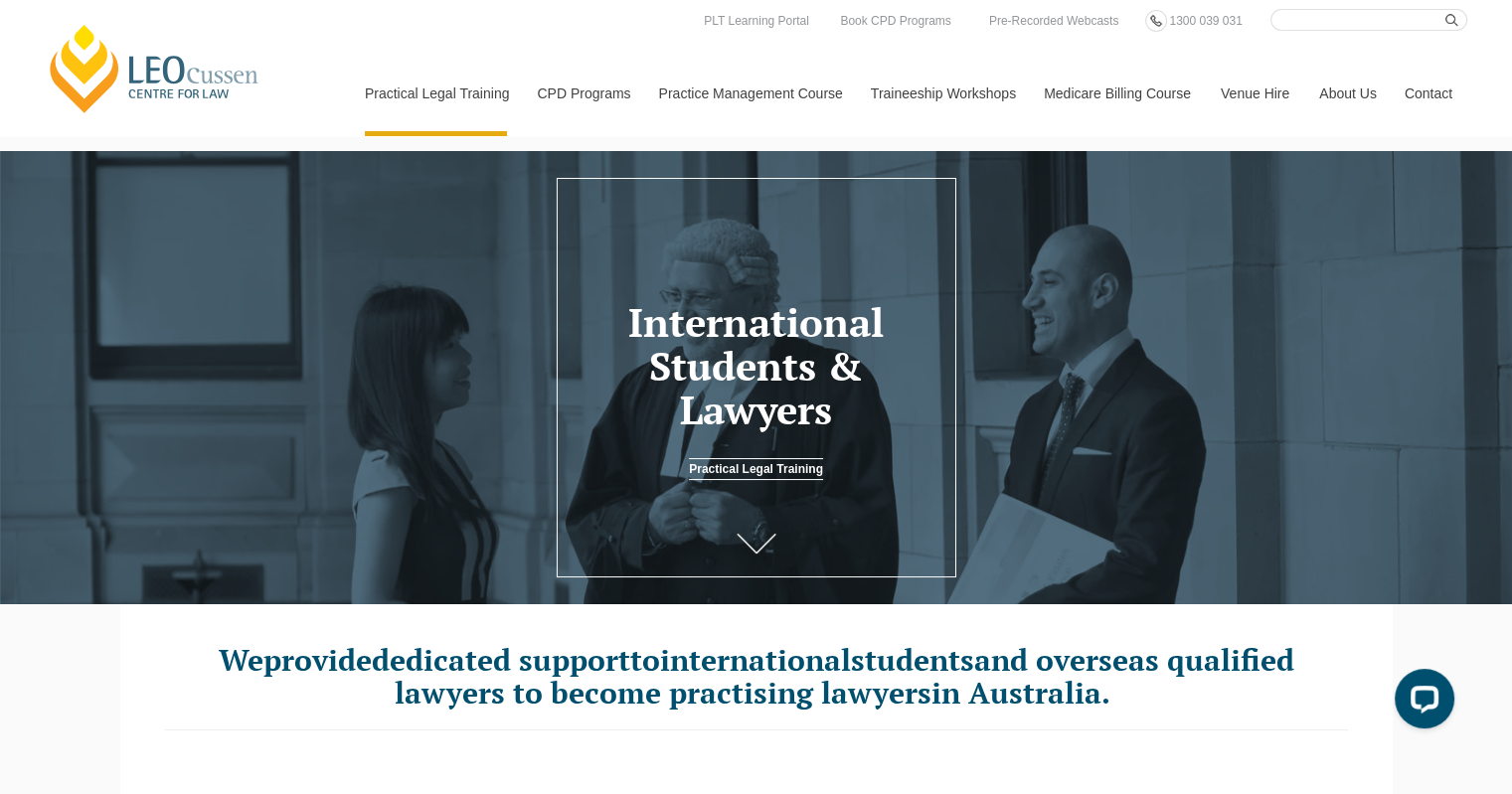 scroll, scrollTop: 0, scrollLeft: 0, axis: both 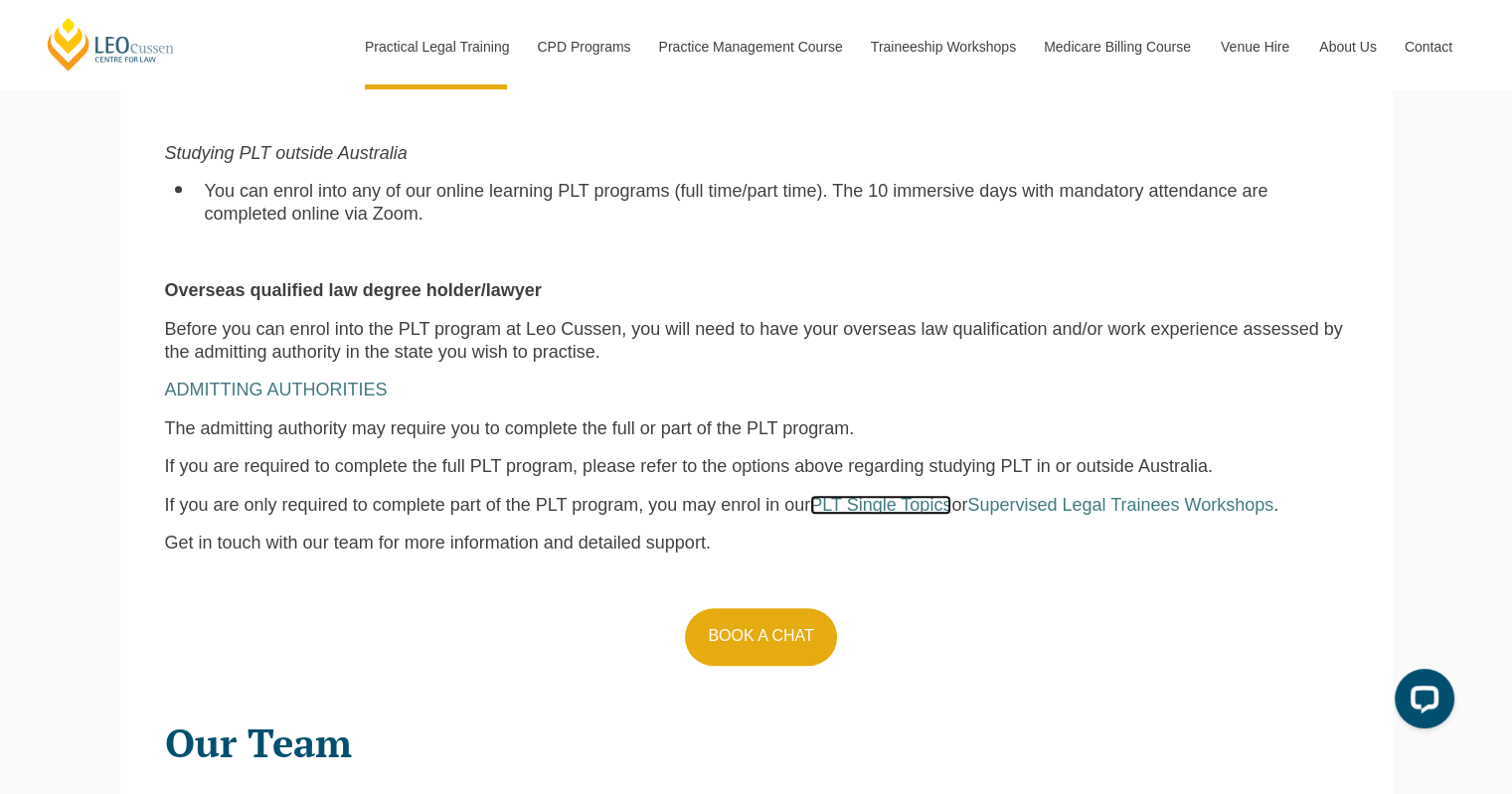 click on "PLT Single Topics" at bounding box center [881, 505] 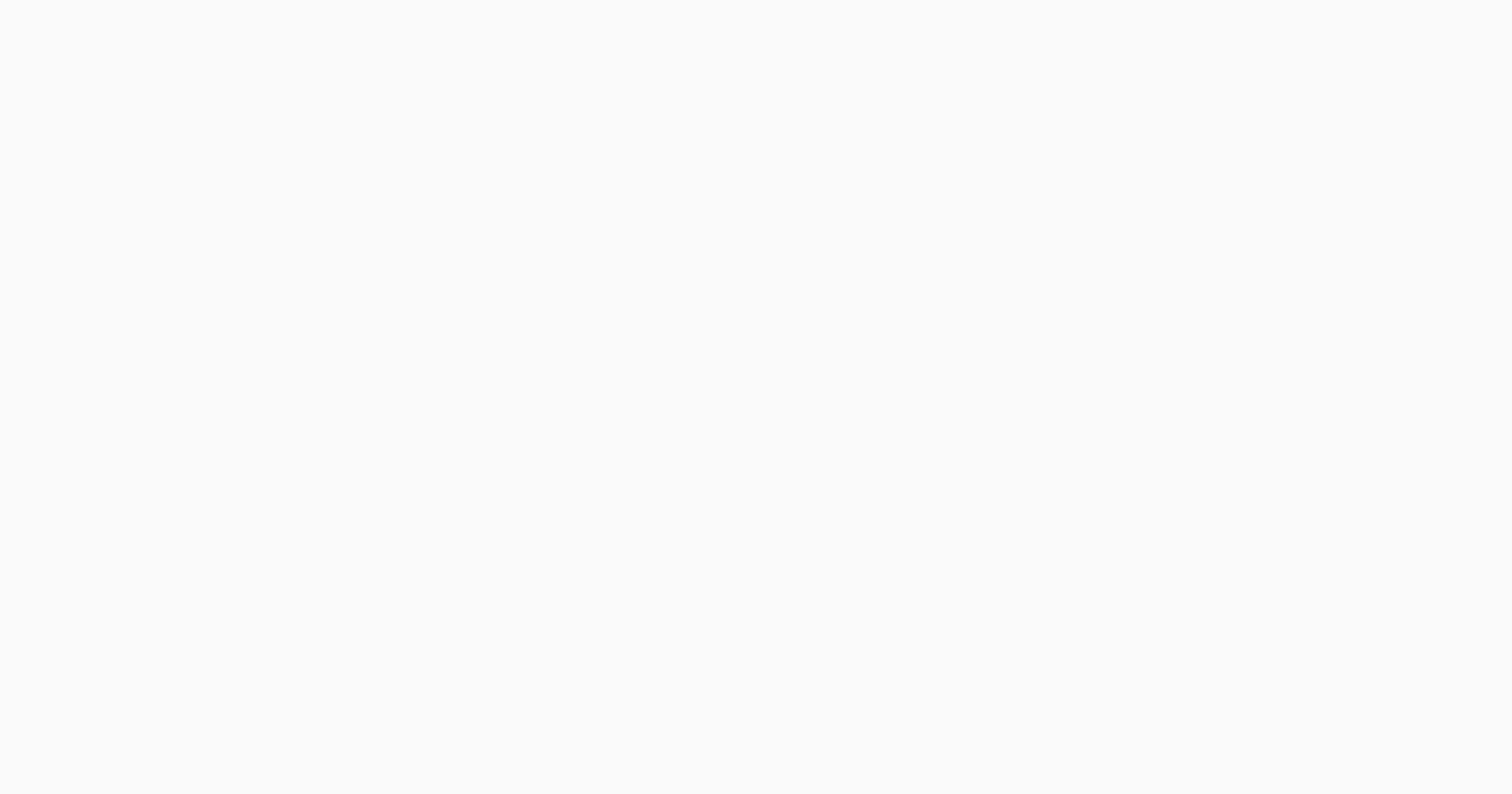 scroll, scrollTop: 0, scrollLeft: 0, axis: both 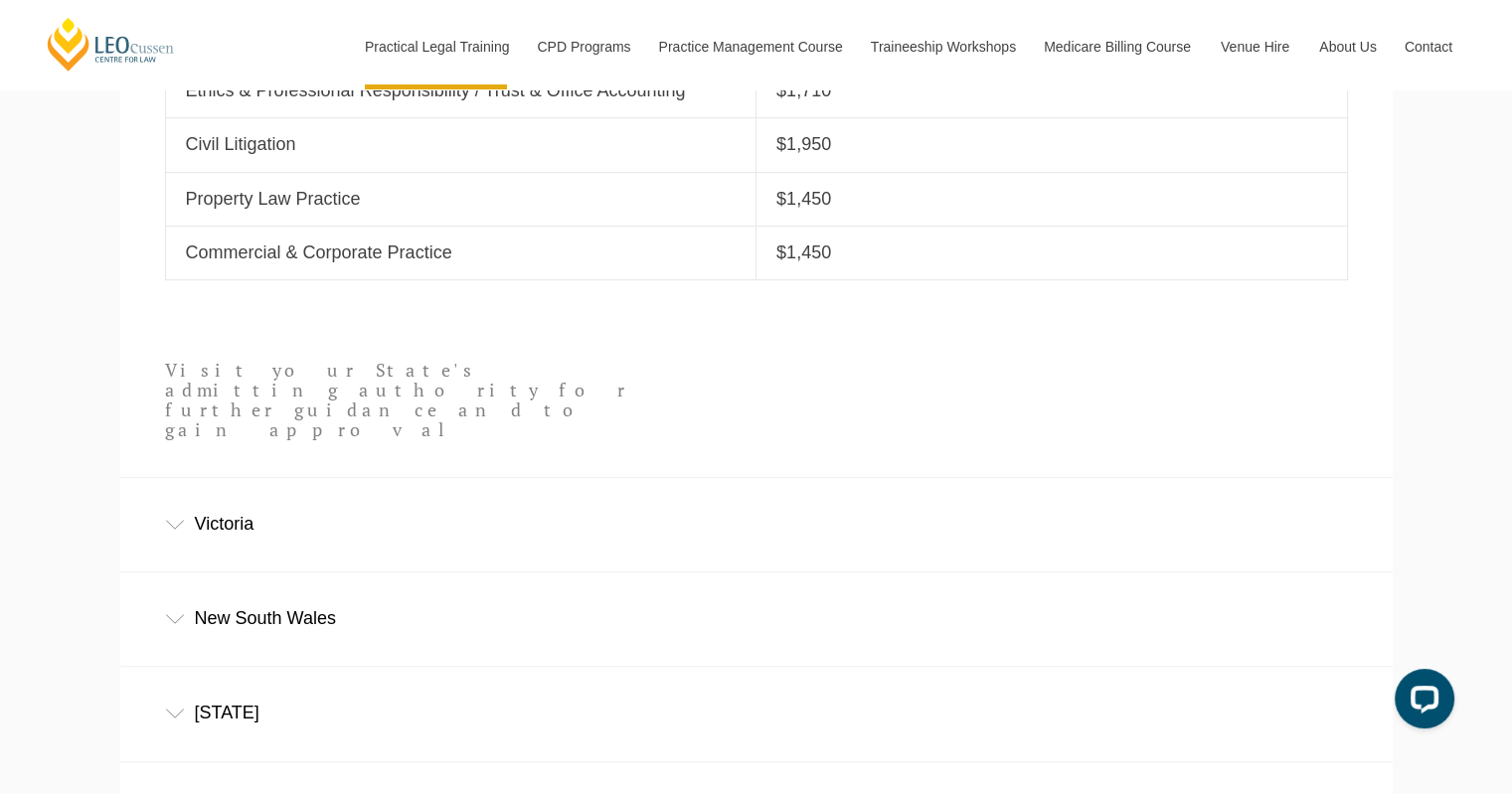 click on "New South Wales" at bounding box center (756, 618) 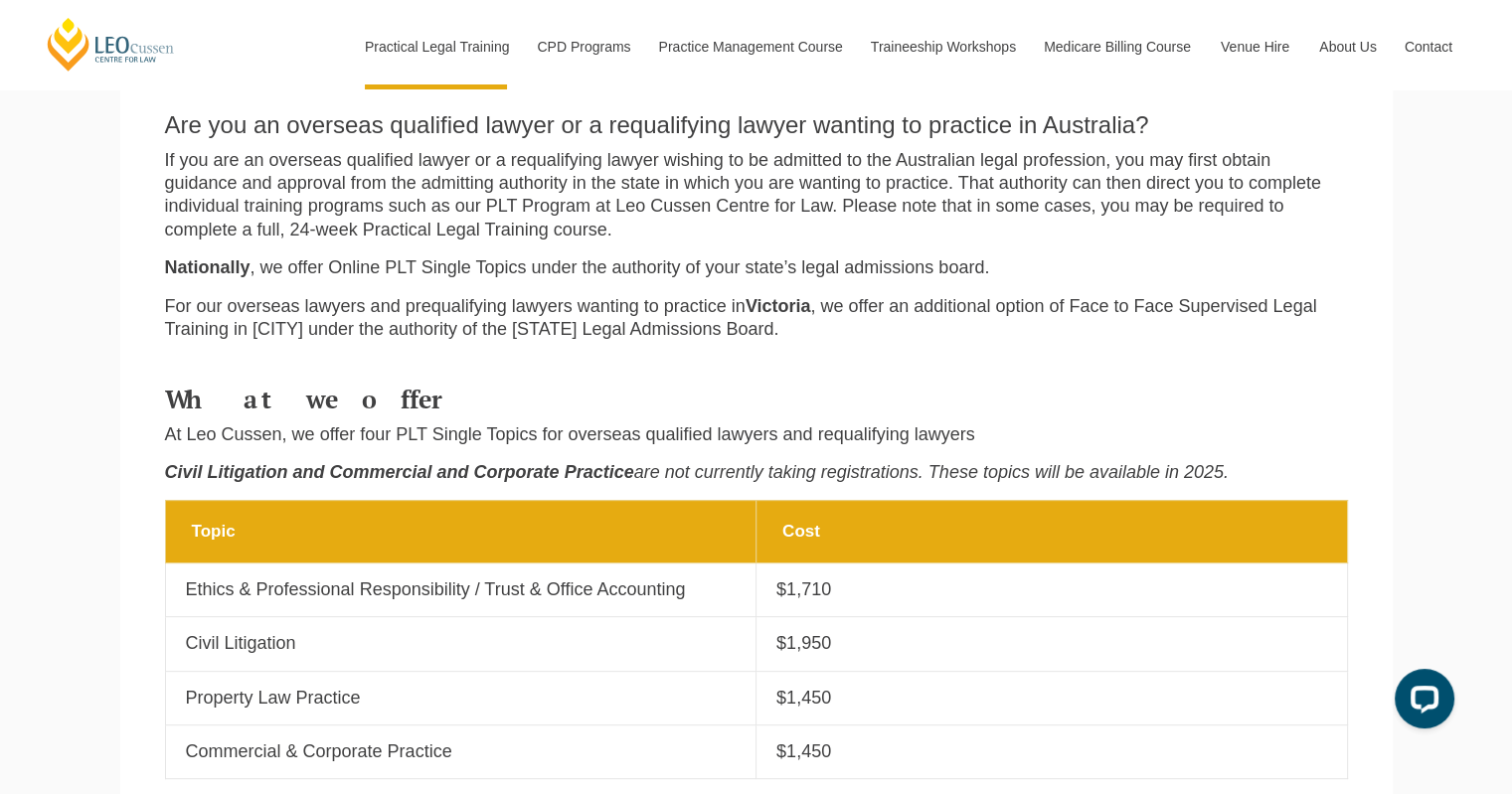scroll, scrollTop: 465, scrollLeft: 0, axis: vertical 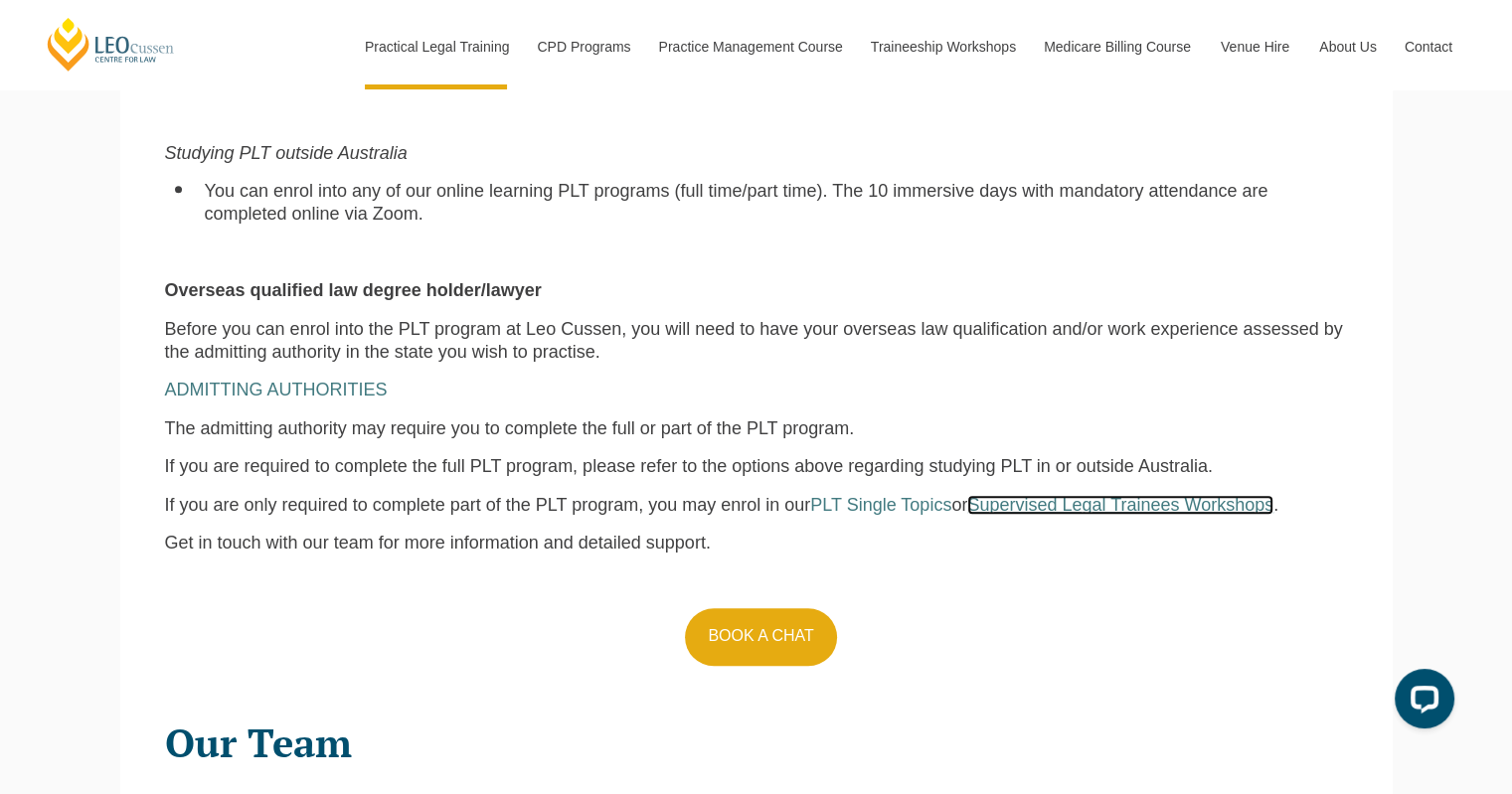 click on "Supervised Legal Trainees Workshops" at bounding box center (1120, 505) 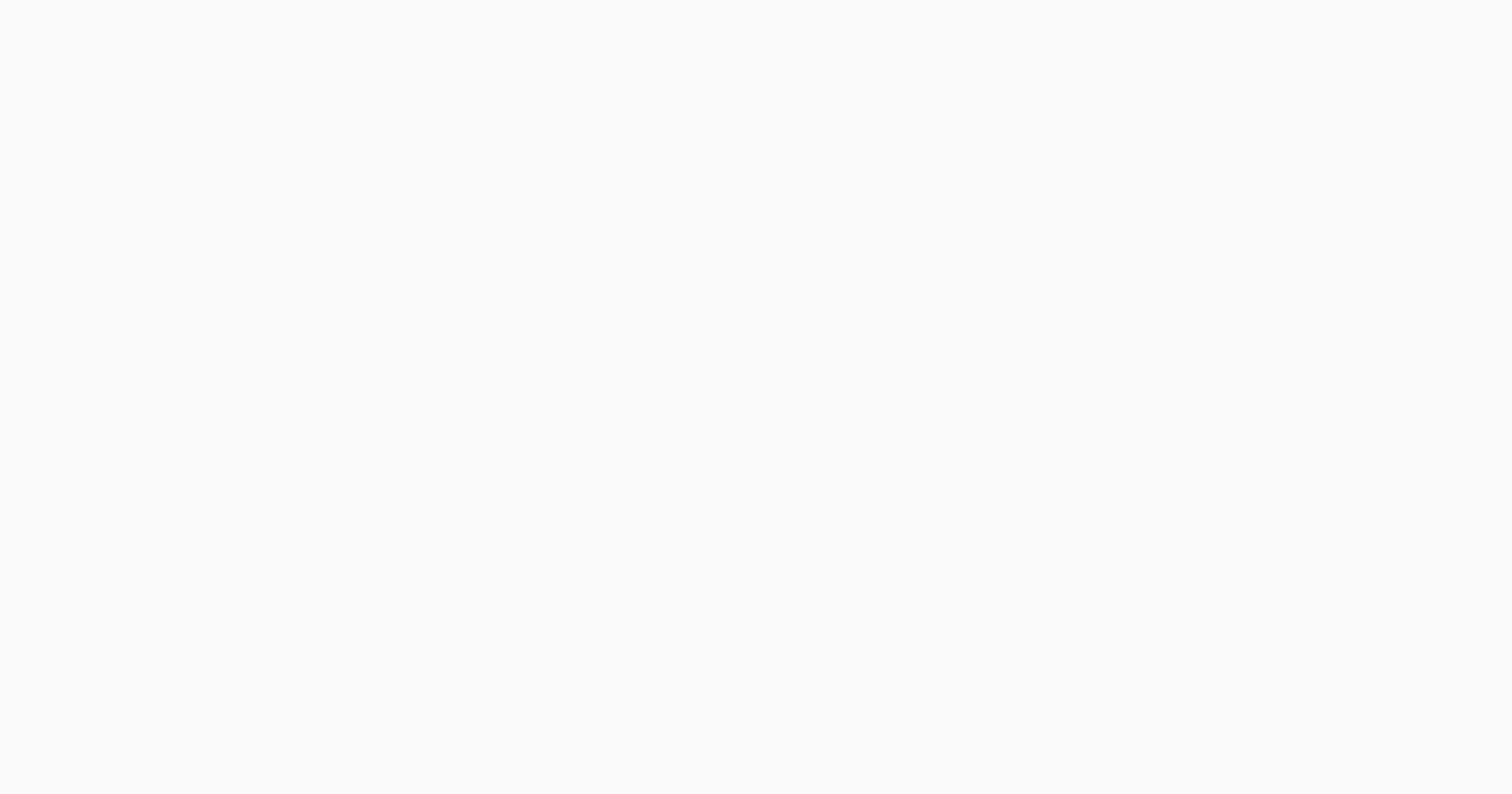 scroll, scrollTop: 0, scrollLeft: 0, axis: both 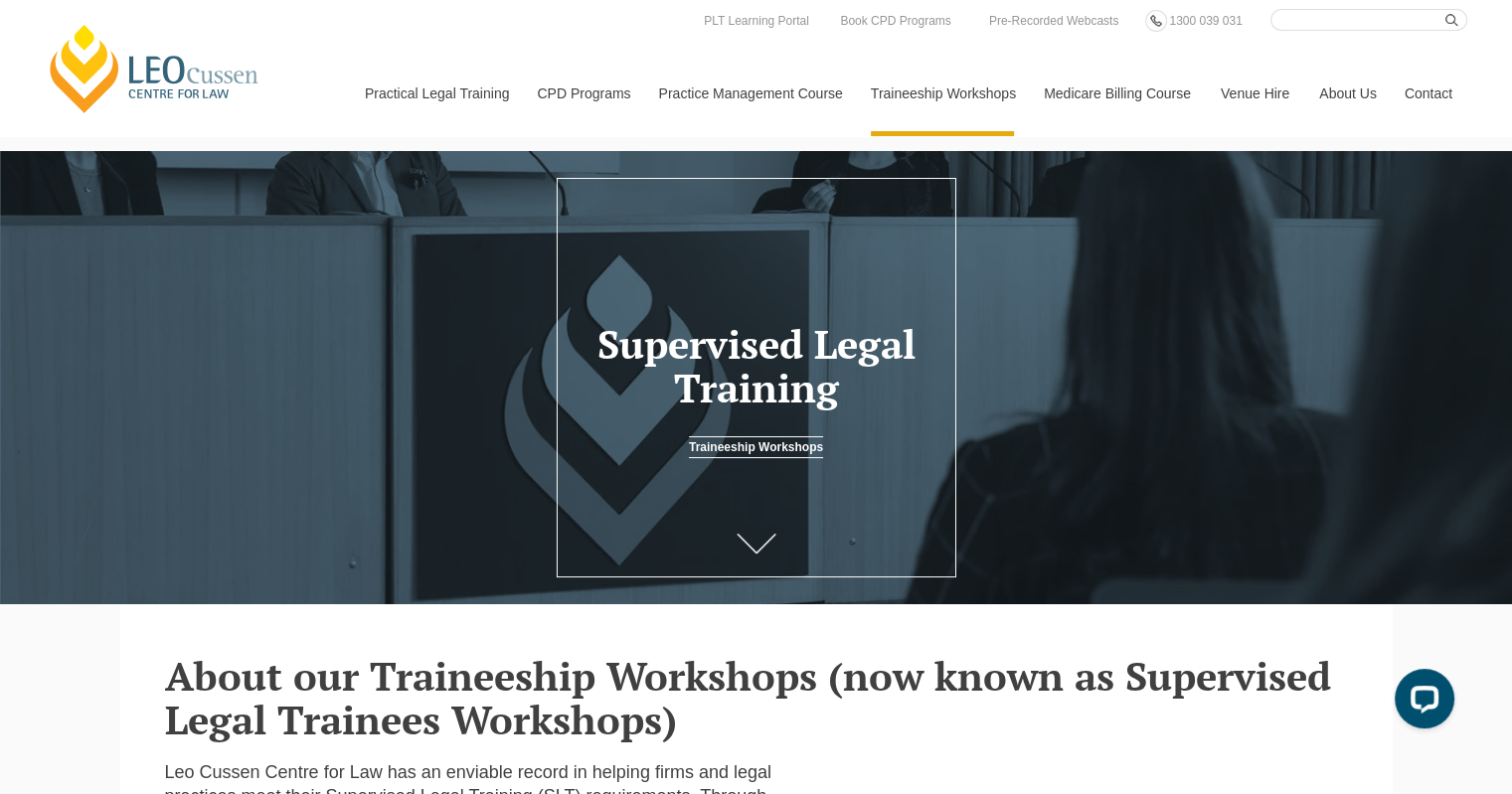 click on "PLT Single Topics" at bounding box center (0, 0) 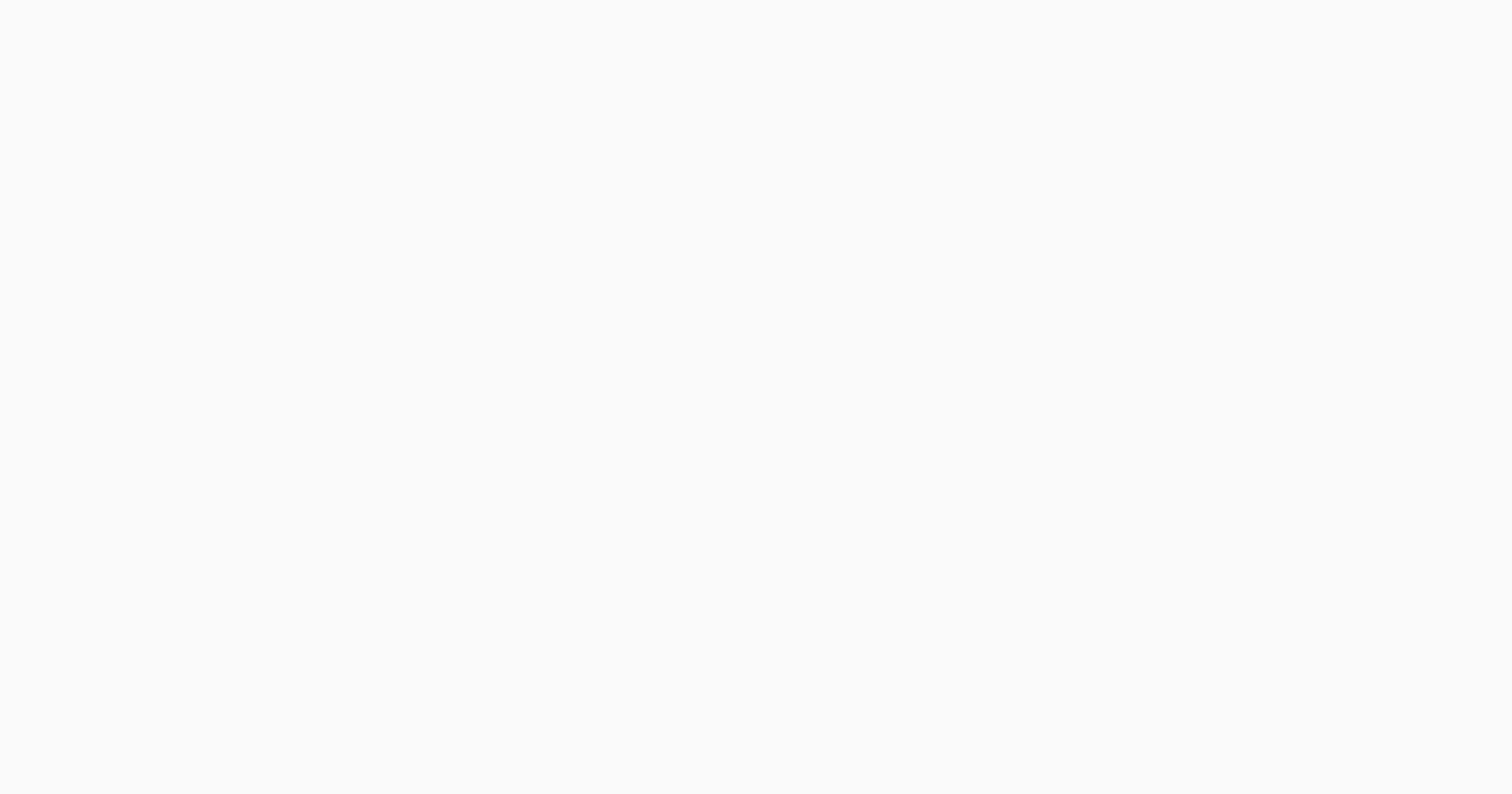 scroll, scrollTop: 0, scrollLeft: 0, axis: both 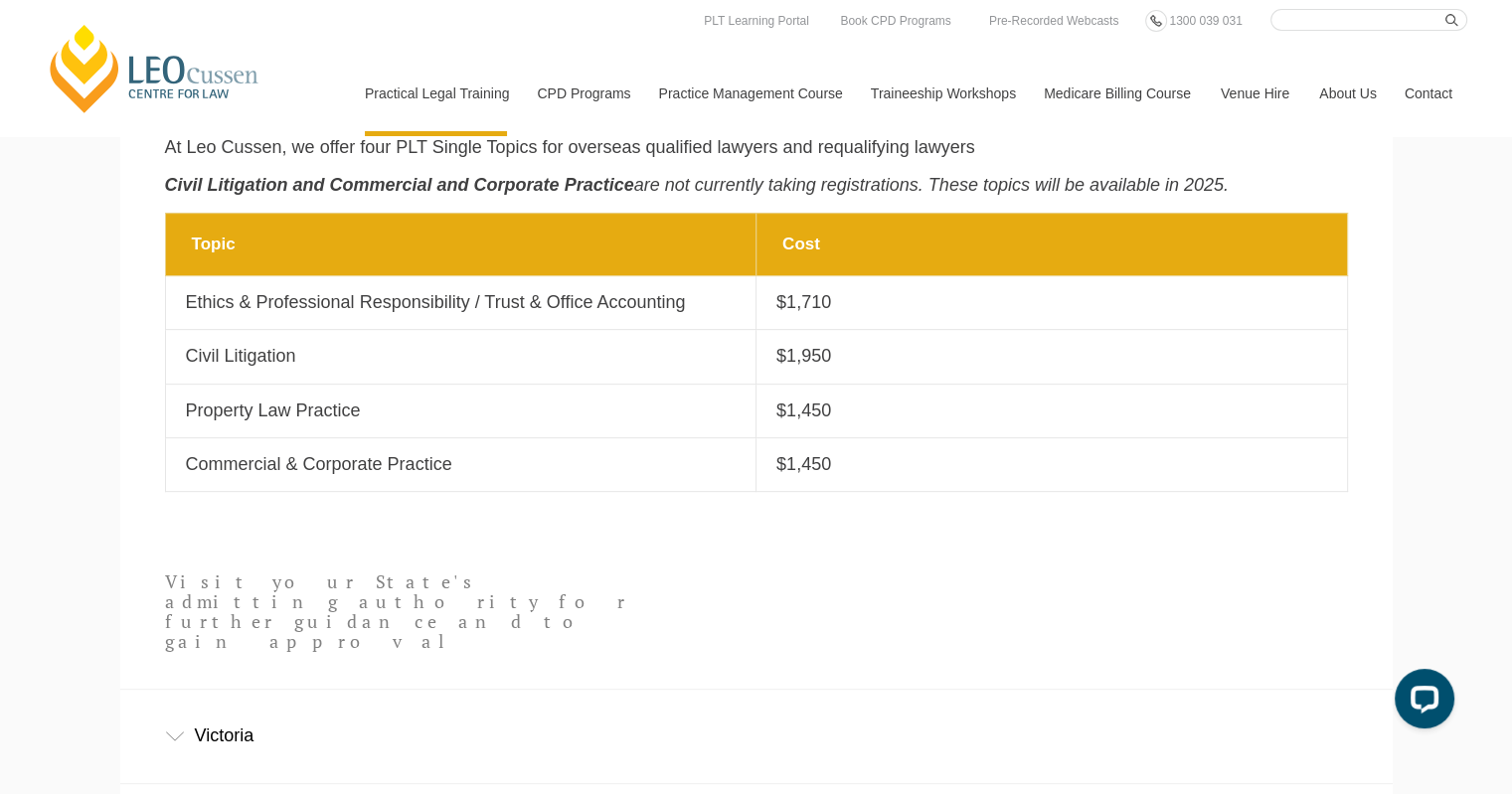 click on "Program Dates & Fees" at bounding box center (0, 0) 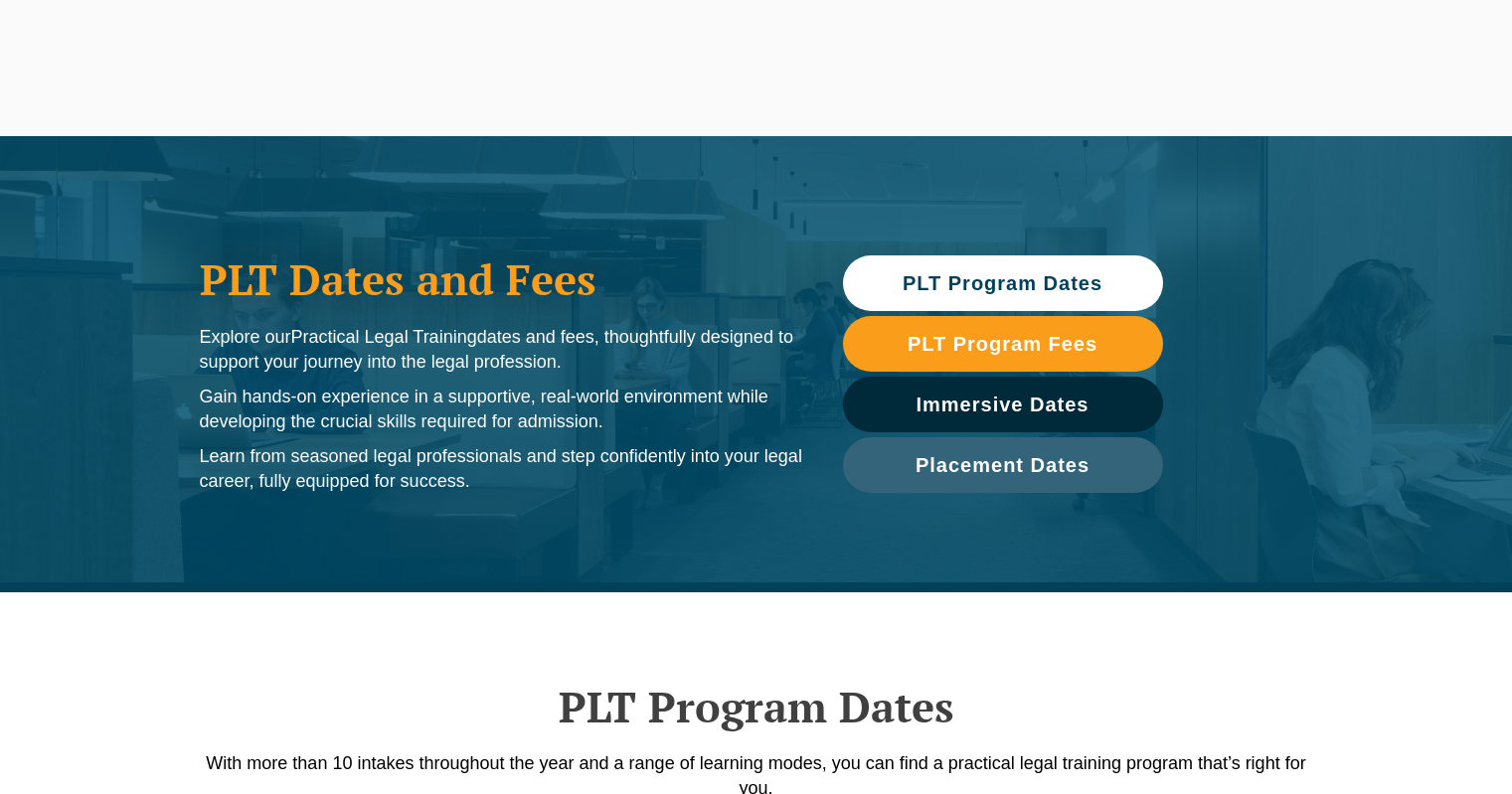 scroll, scrollTop: 0, scrollLeft: 0, axis: both 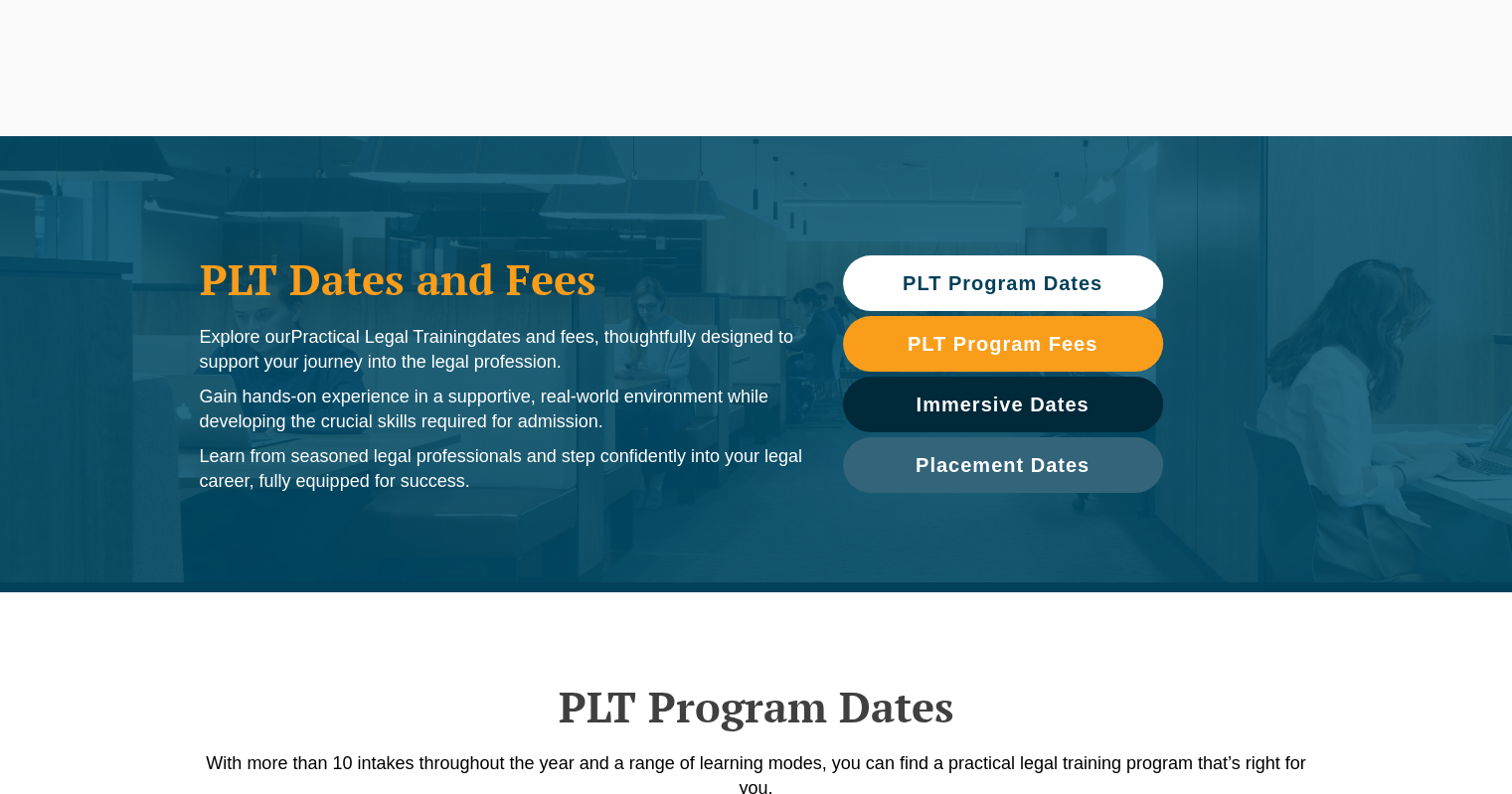click on "Careers" at bounding box center [0, 0] 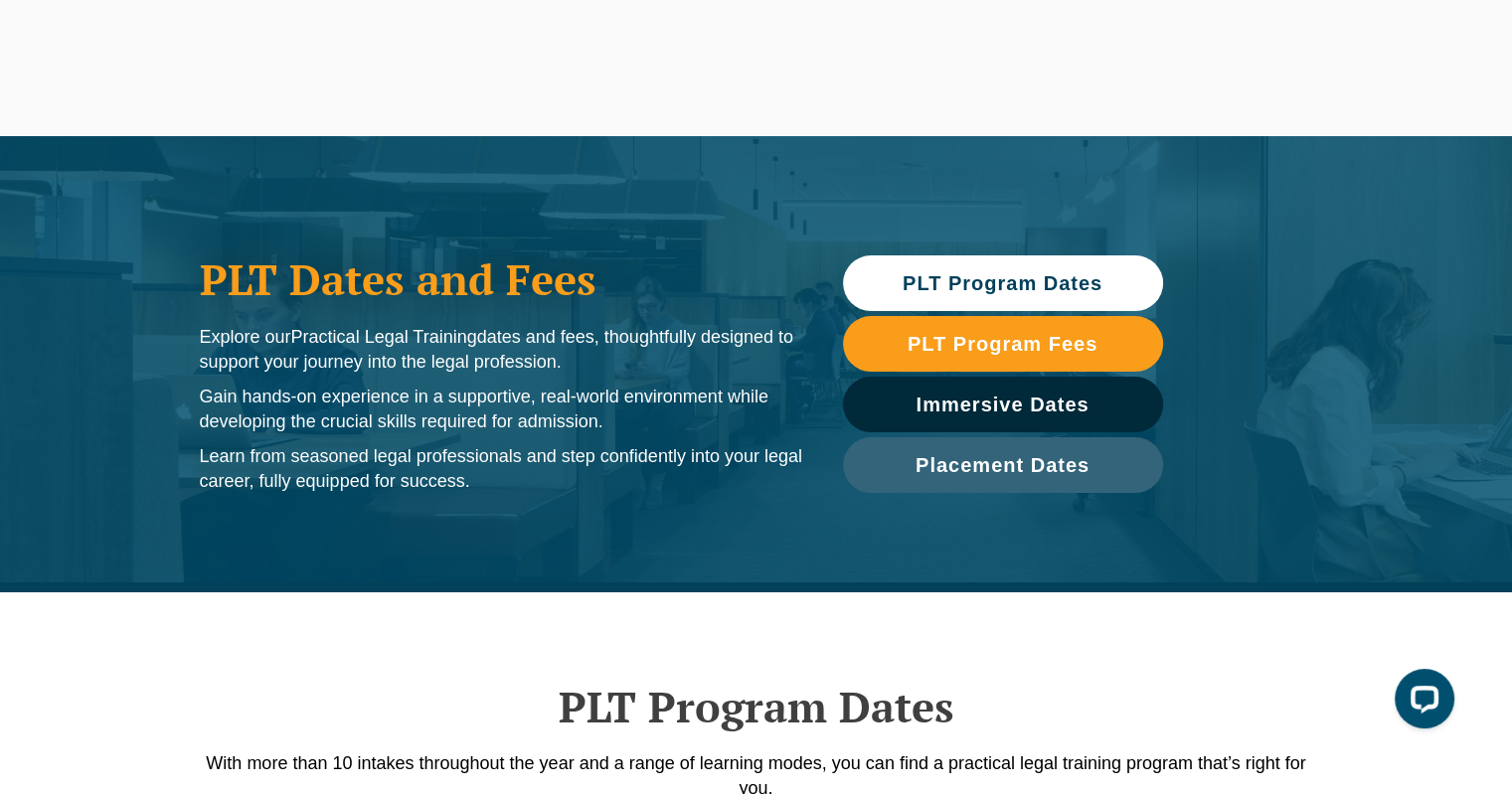 scroll, scrollTop: 0, scrollLeft: 0, axis: both 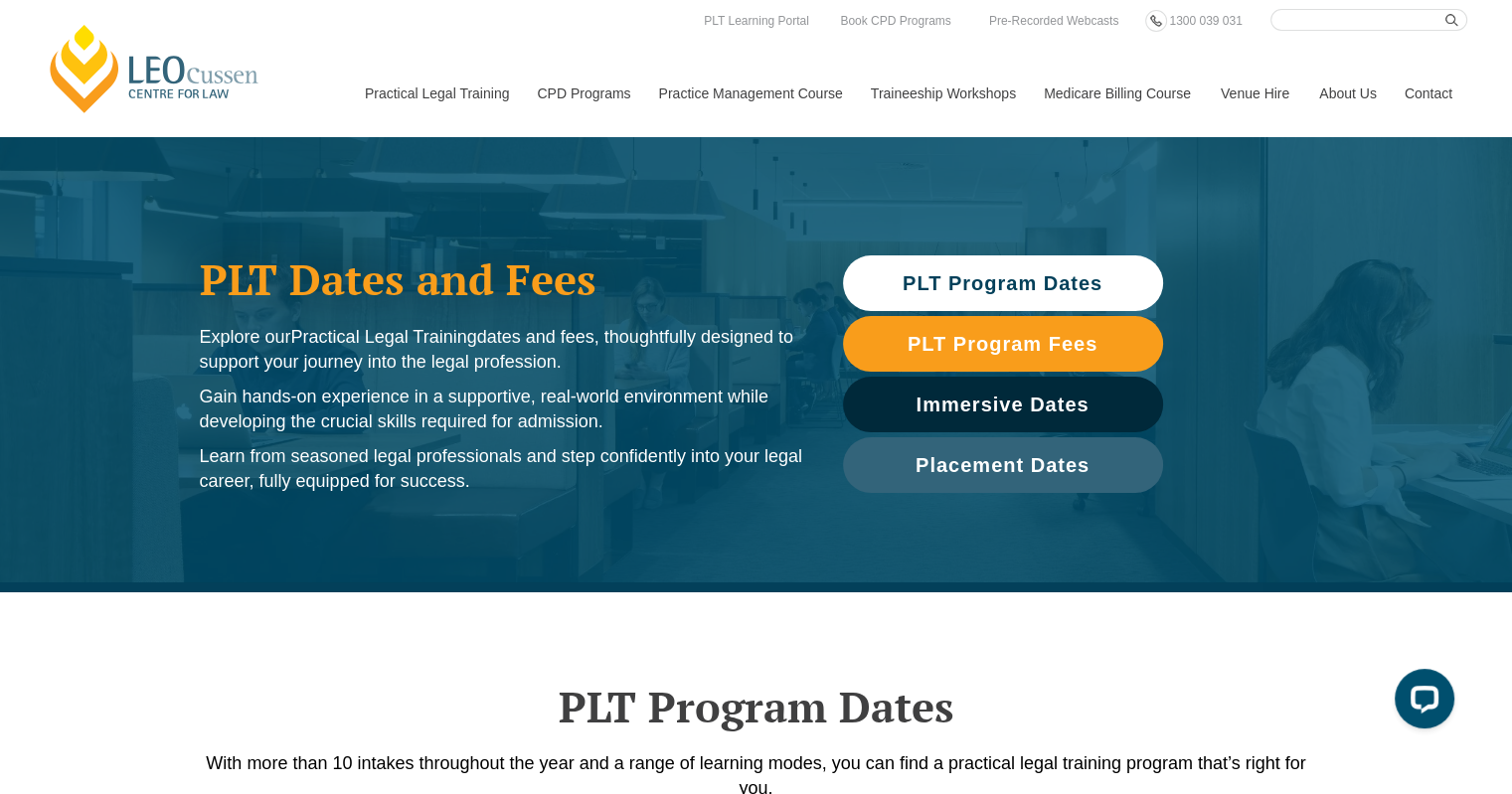 drag, startPoint x: 1520, startPoint y: 41, endPoint x: 1466, endPoint y: -55, distance: 110.145359 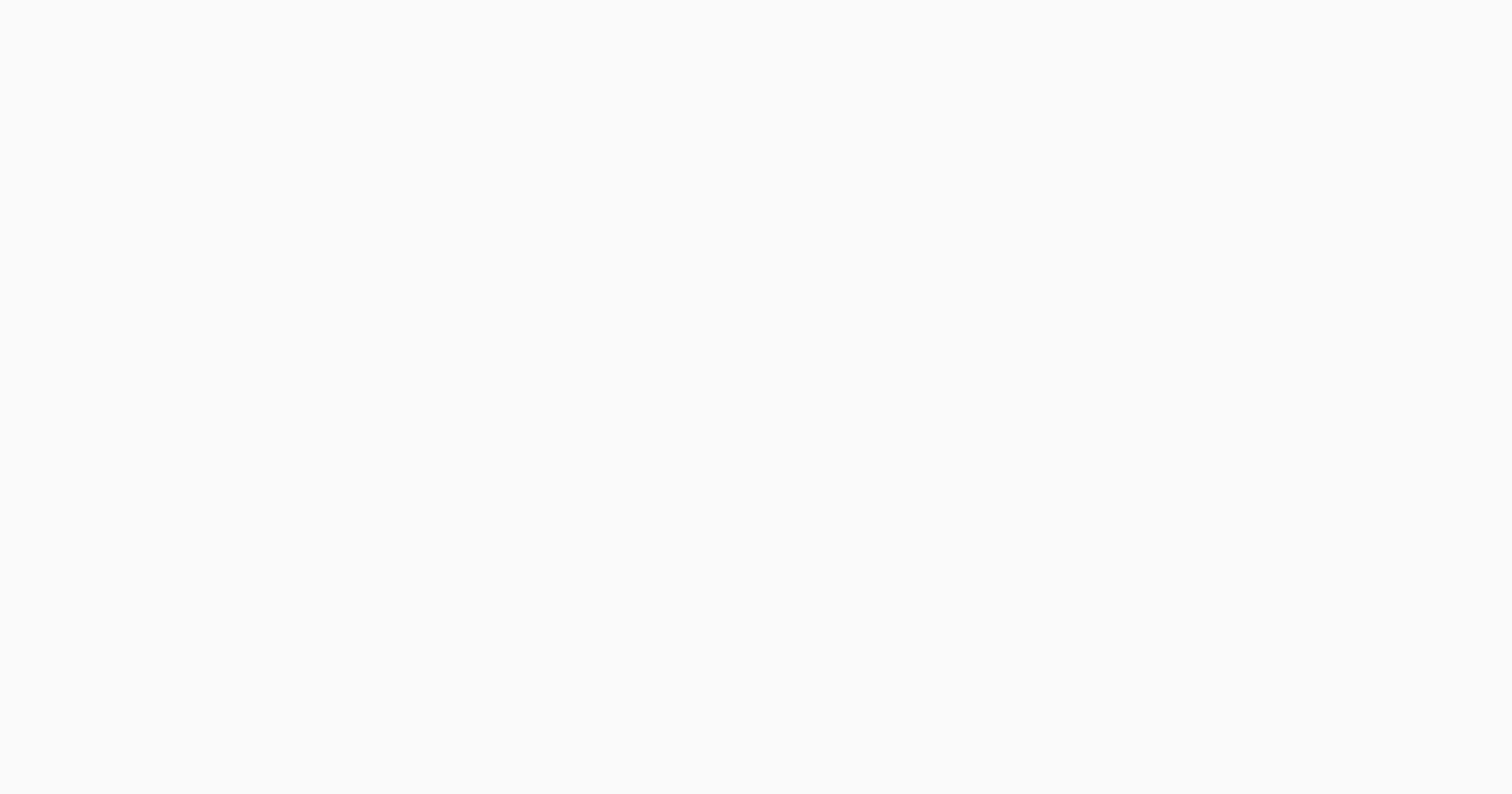 scroll, scrollTop: 819, scrollLeft: 0, axis: vertical 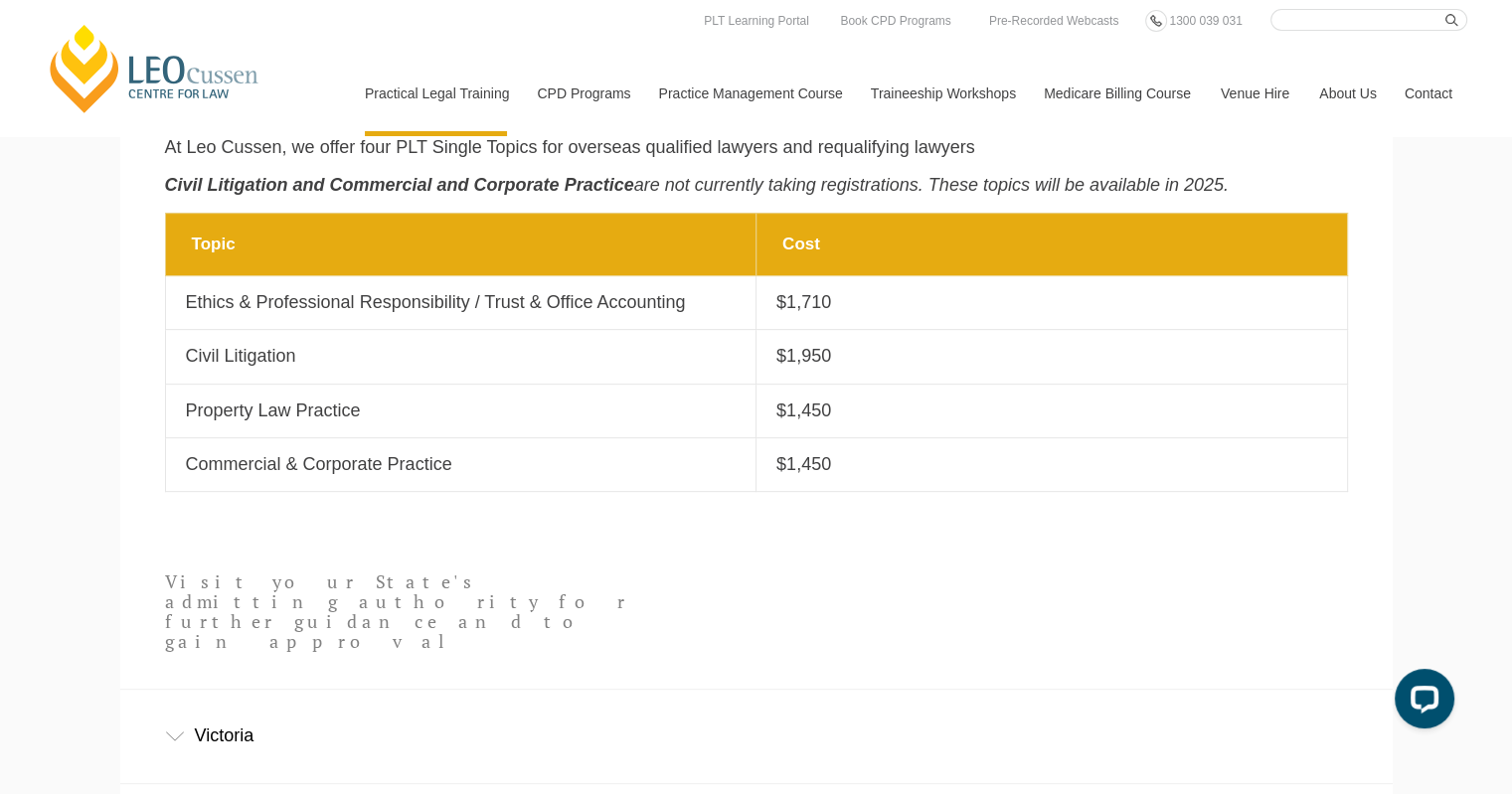 click on "International Students & Lawyers" at bounding box center [0, 0] 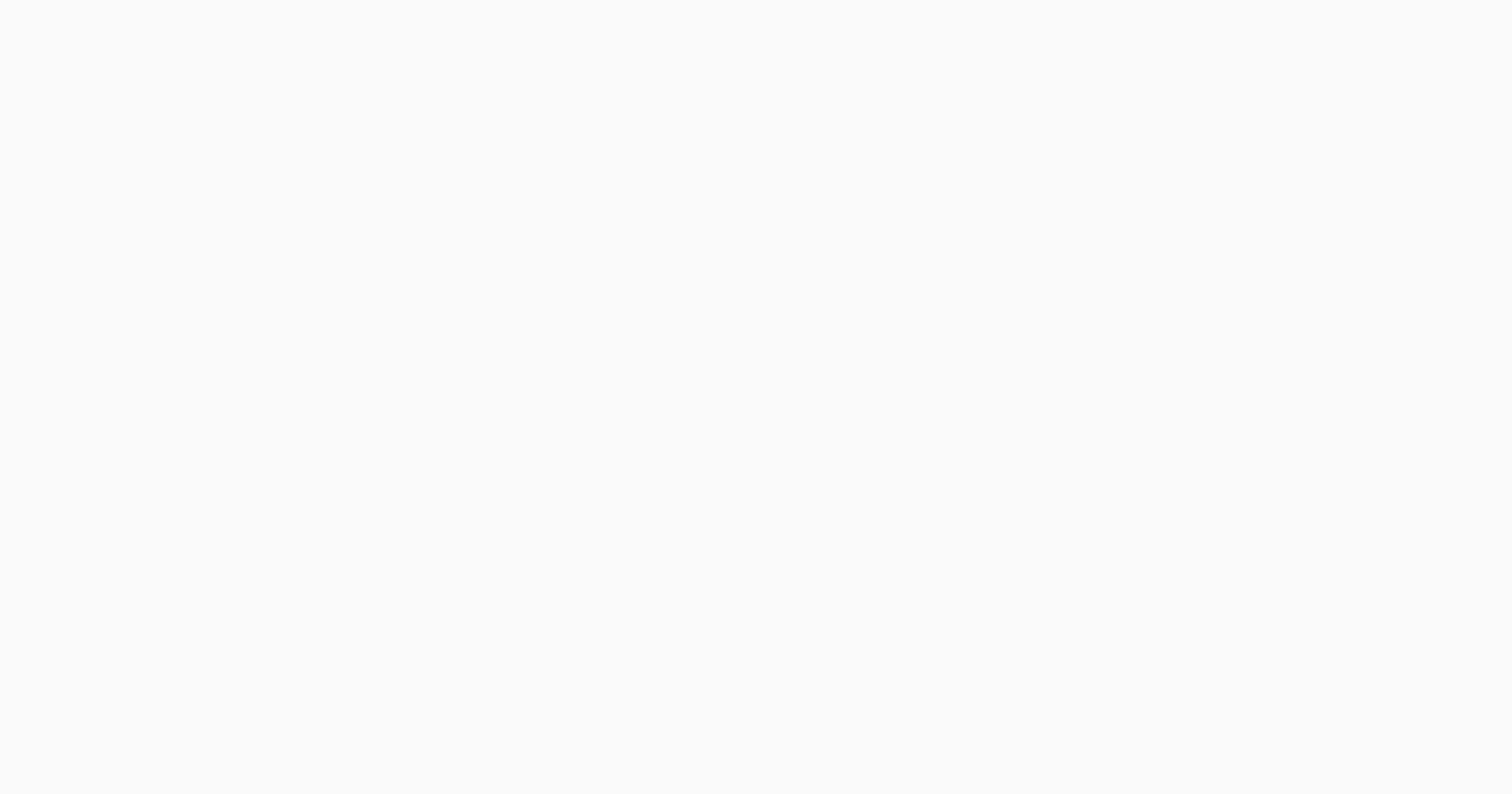 scroll, scrollTop: 0, scrollLeft: 0, axis: both 